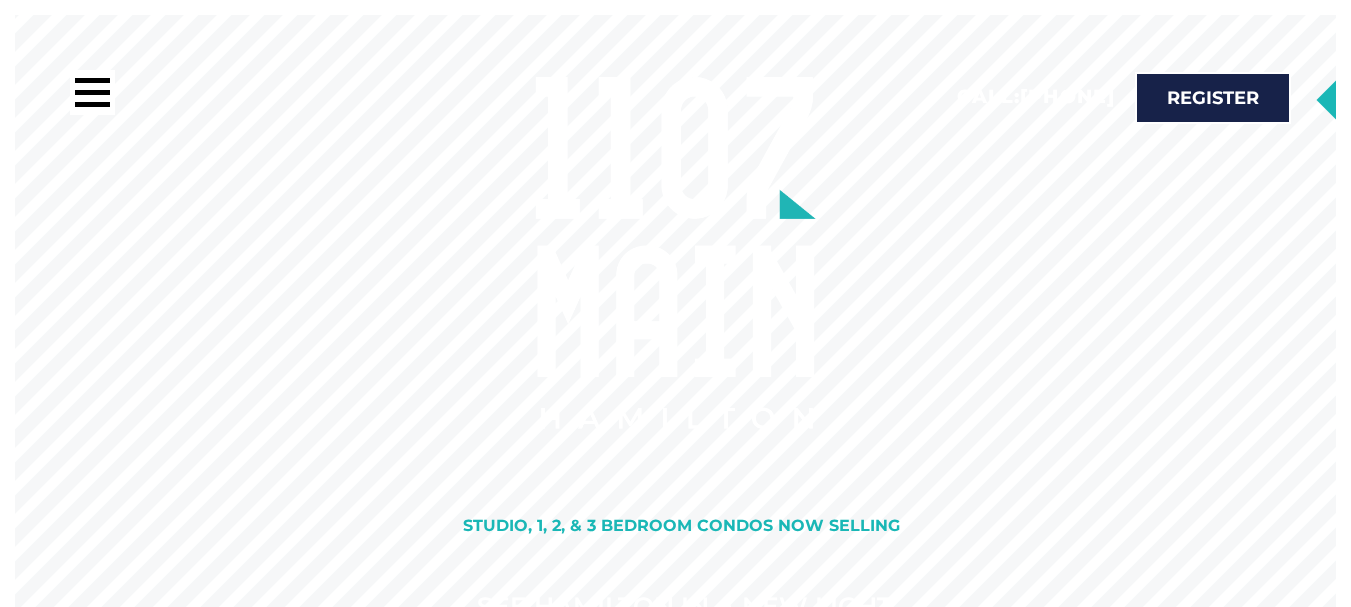 scroll, scrollTop: 0, scrollLeft: 0, axis: both 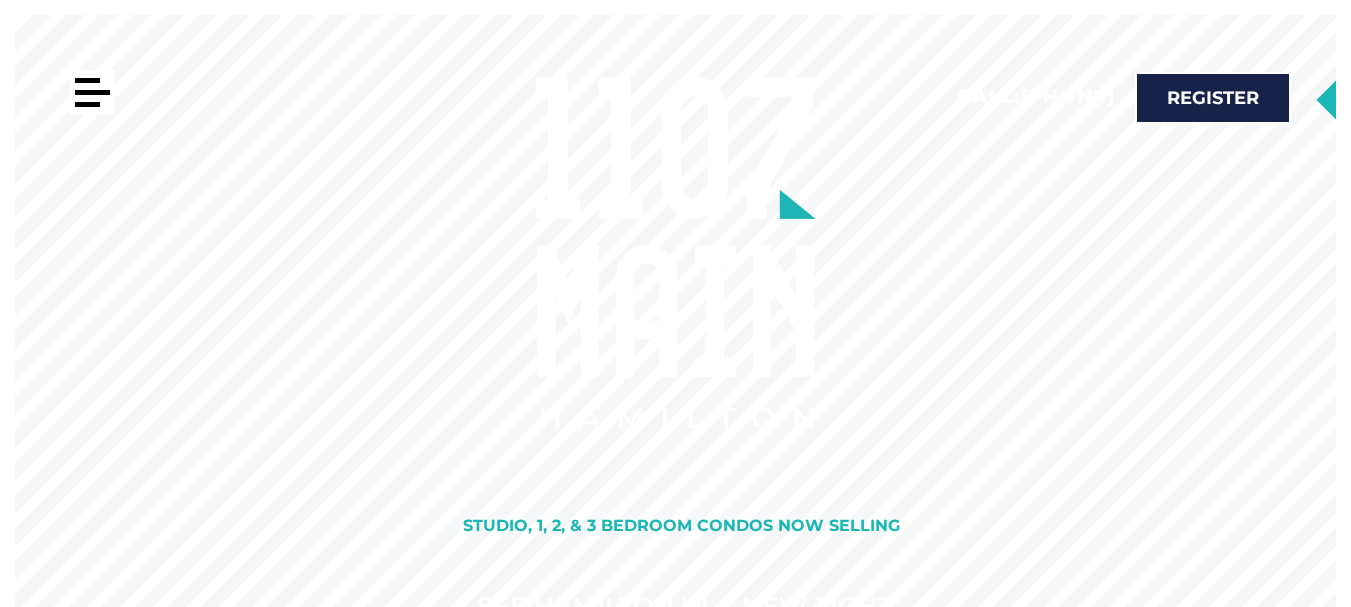 click at bounding box center [92, 92] 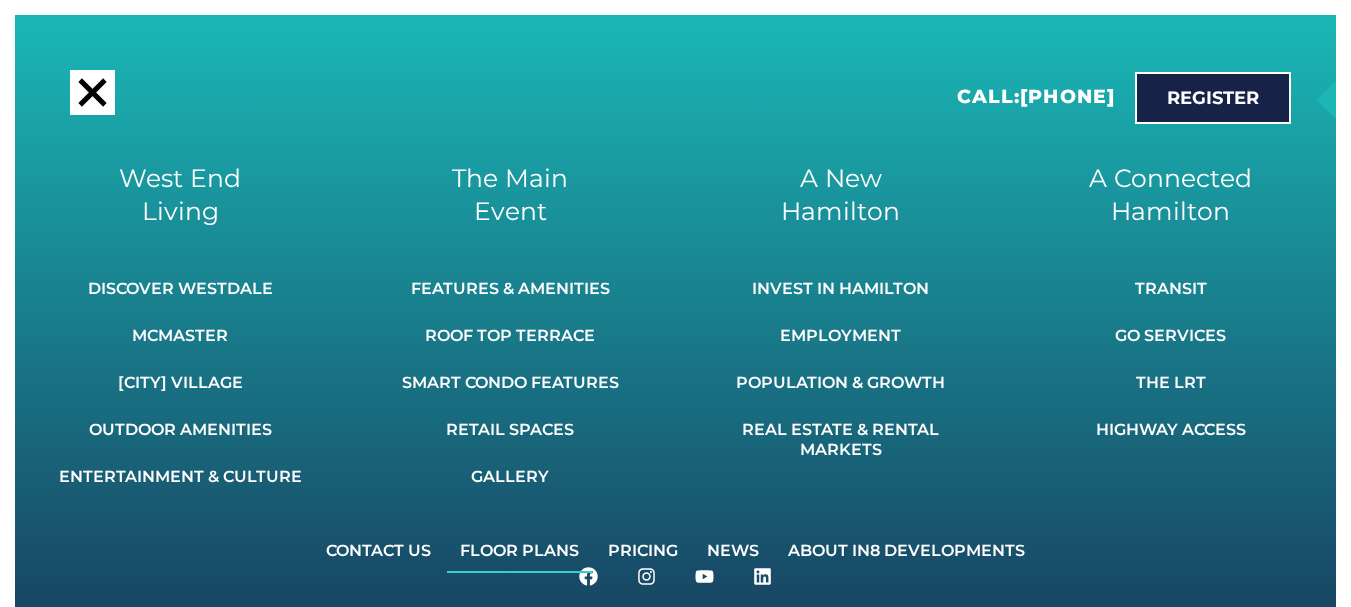 click on "Floor Plans" 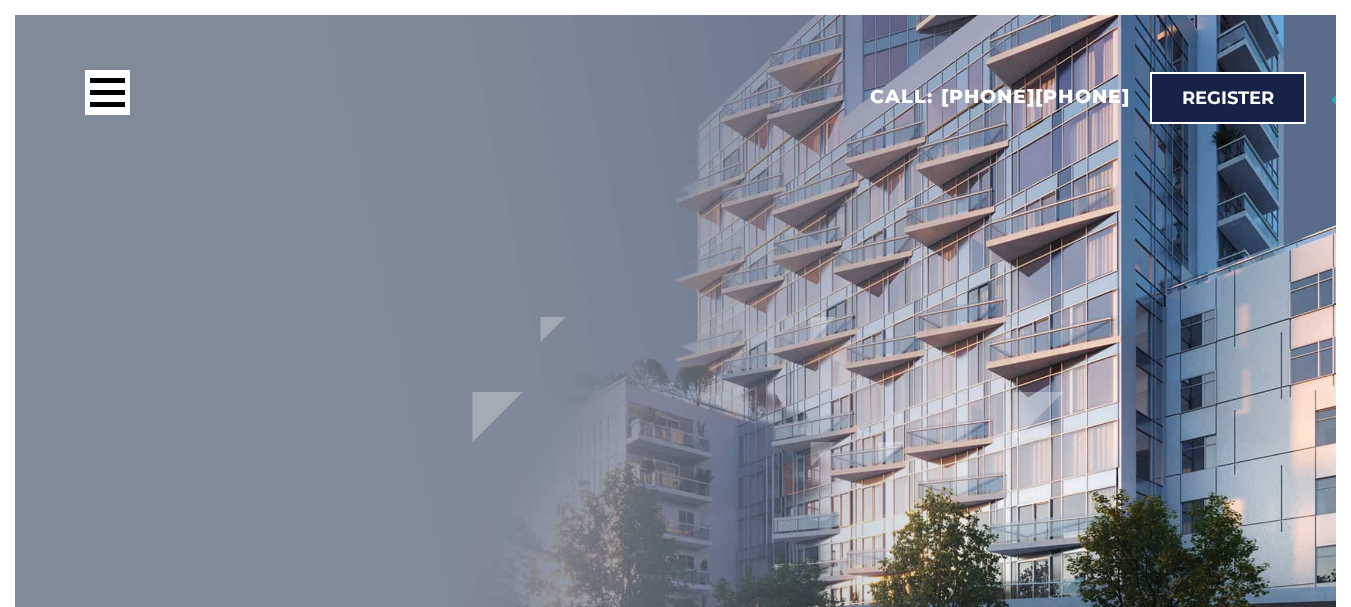 scroll, scrollTop: 0, scrollLeft: 0, axis: both 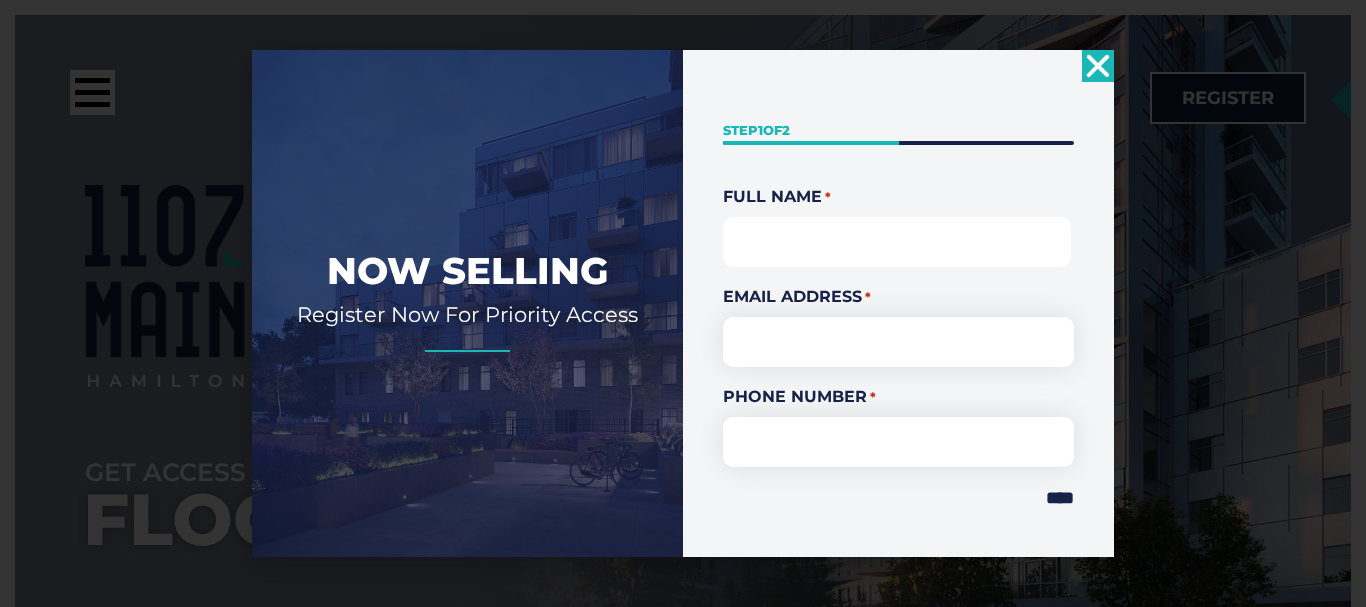 click on "First" at bounding box center (897, 242) 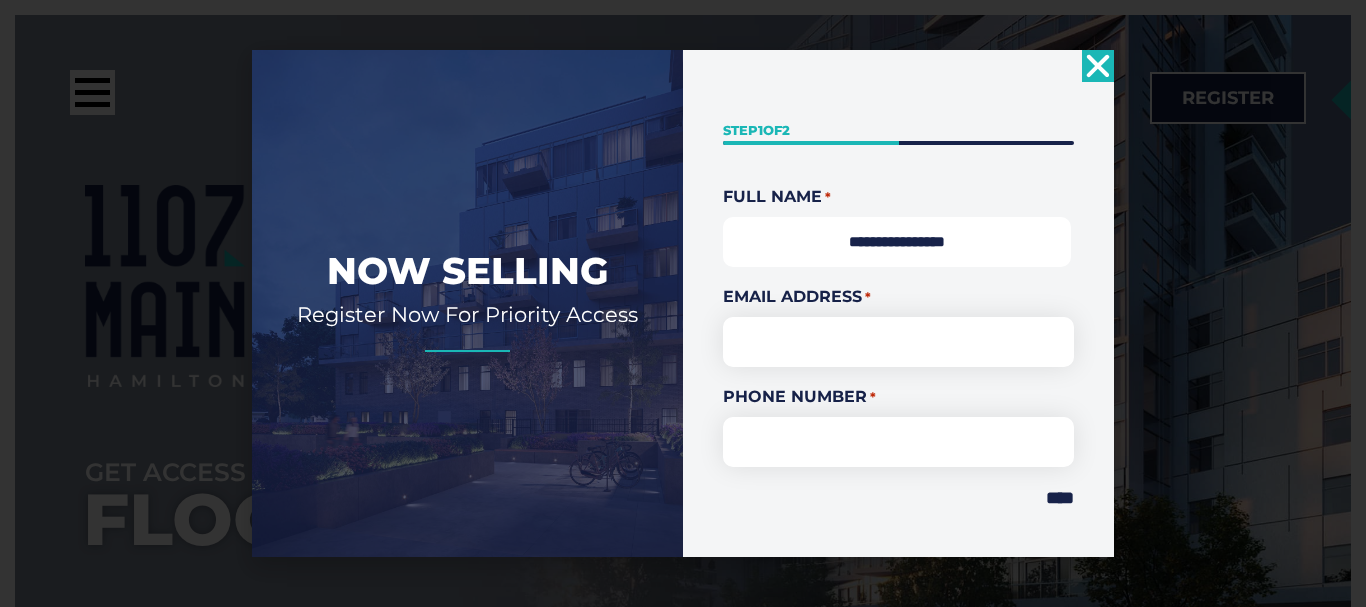 type on "**********" 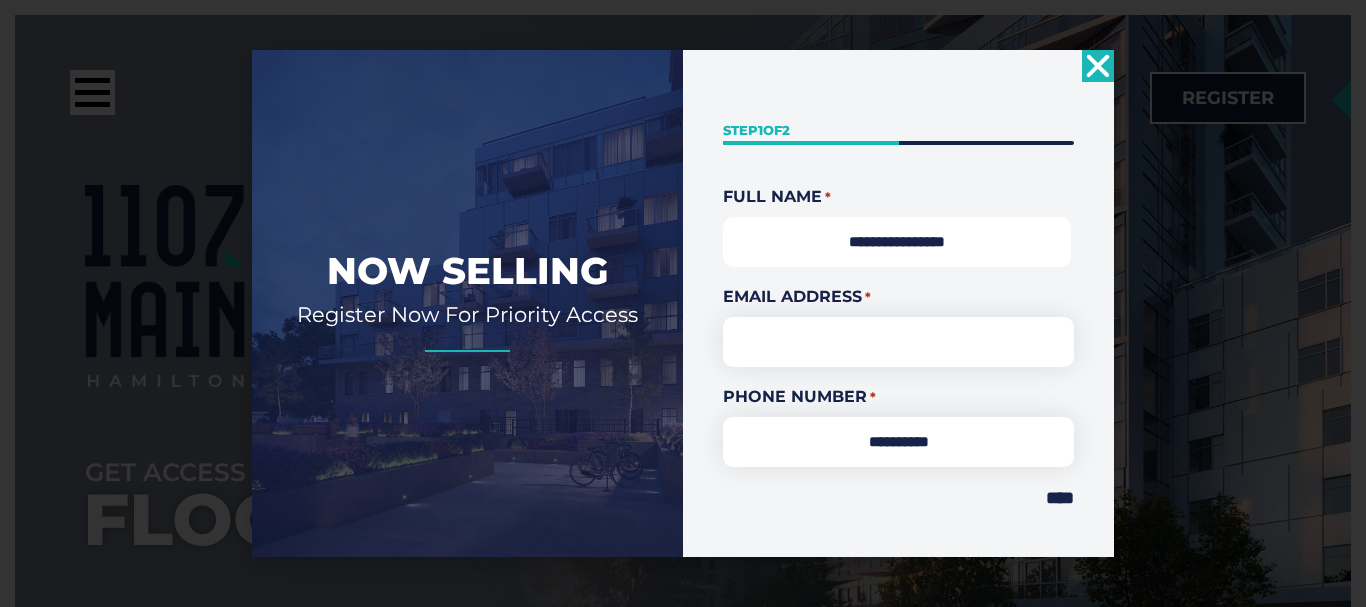 drag, startPoint x: 894, startPoint y: 243, endPoint x: 911, endPoint y: 242, distance: 17.029387 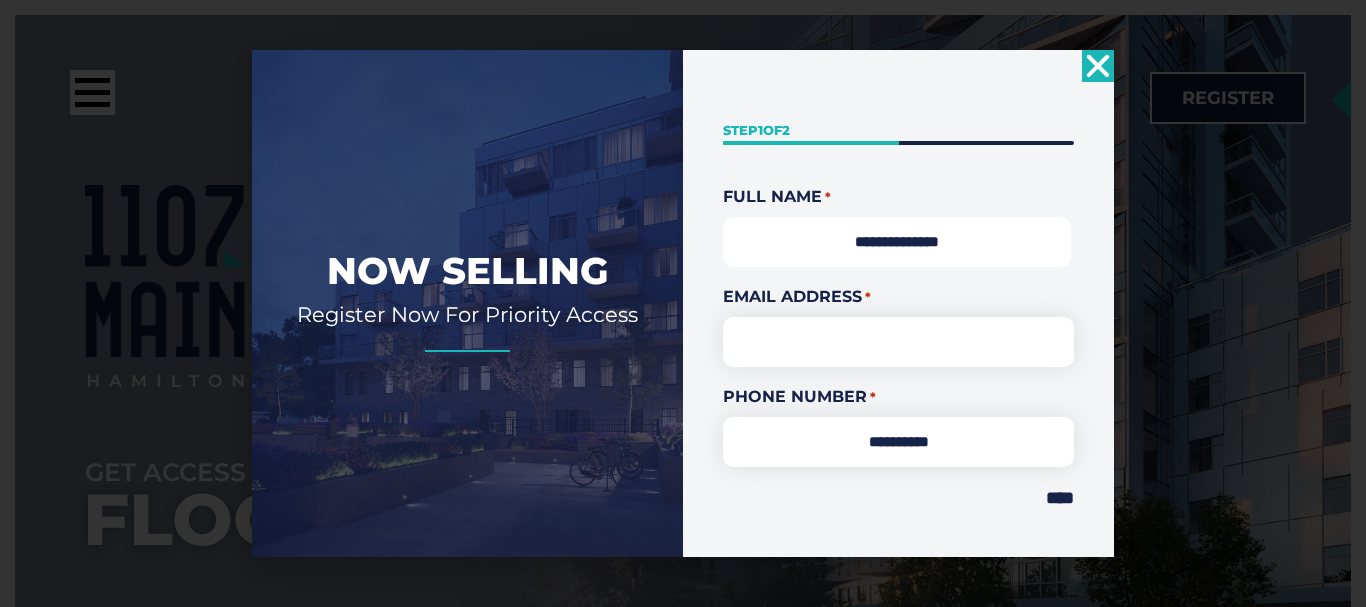 type on "**********" 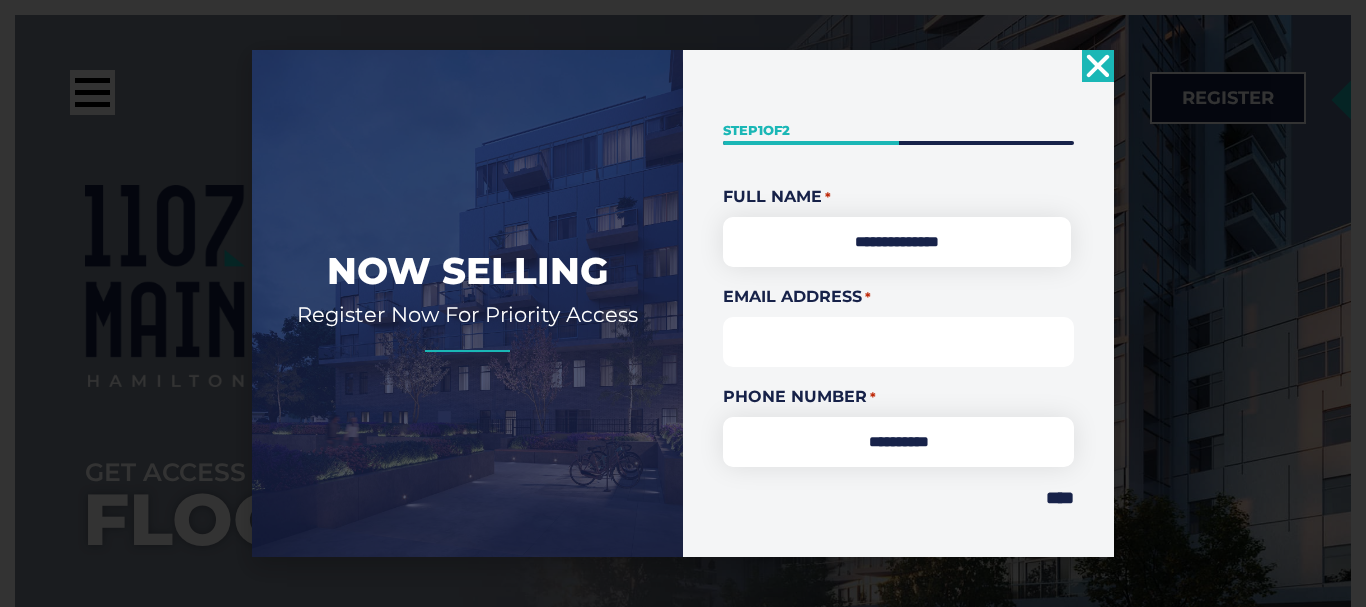 click on "Email Address *" at bounding box center (898, 342) 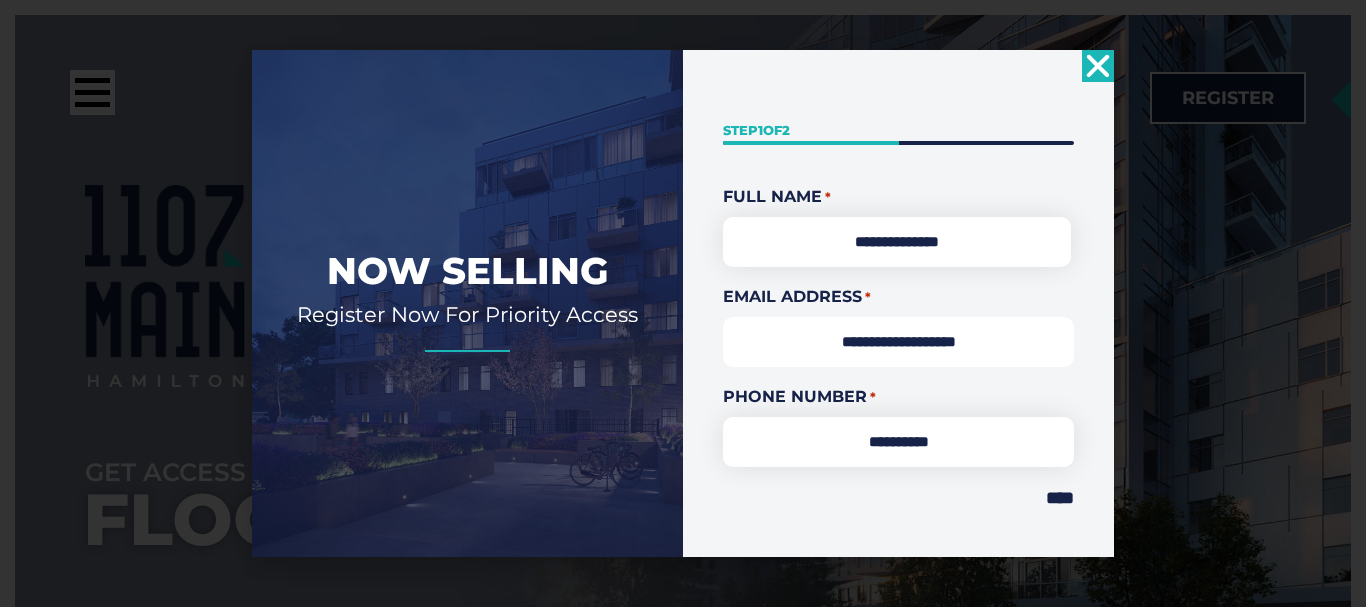 click on "**********" at bounding box center (898, 342) 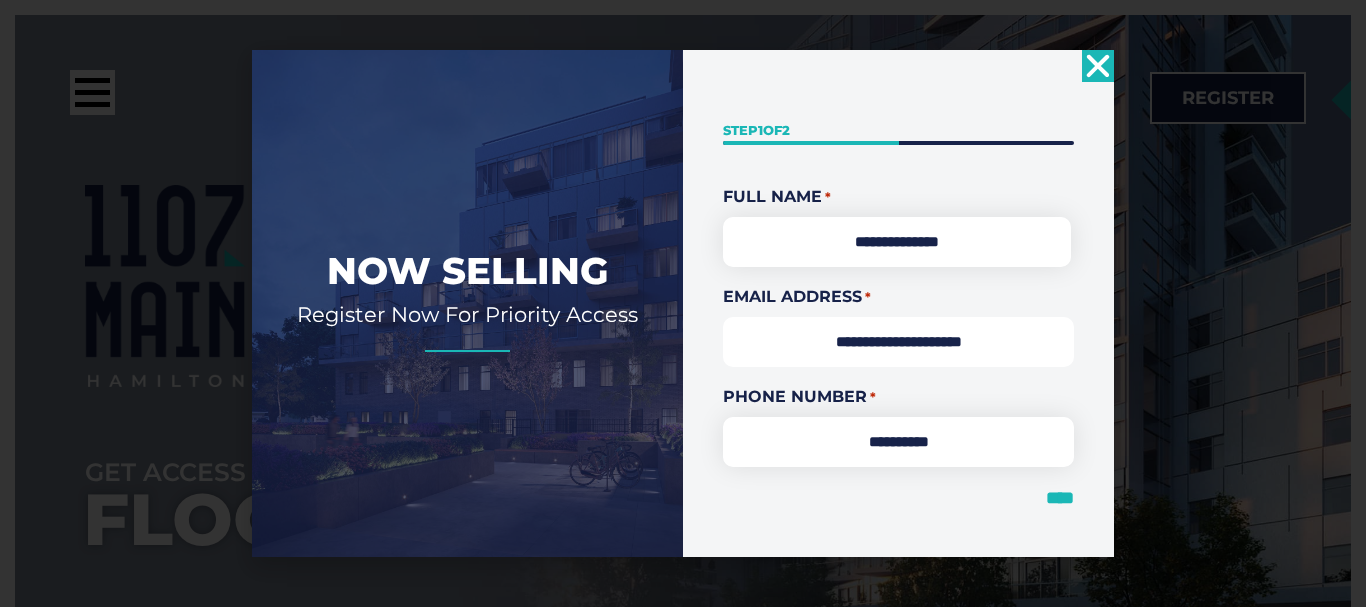 type on "**********" 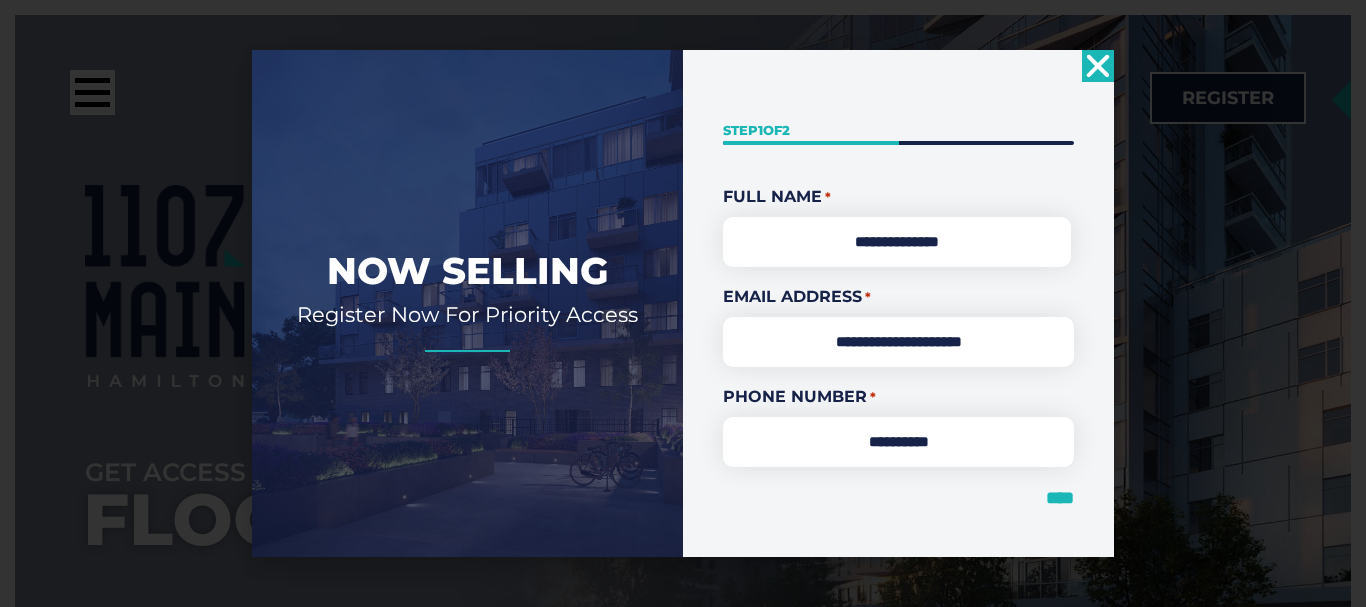 click on "****" at bounding box center (1060, 498) 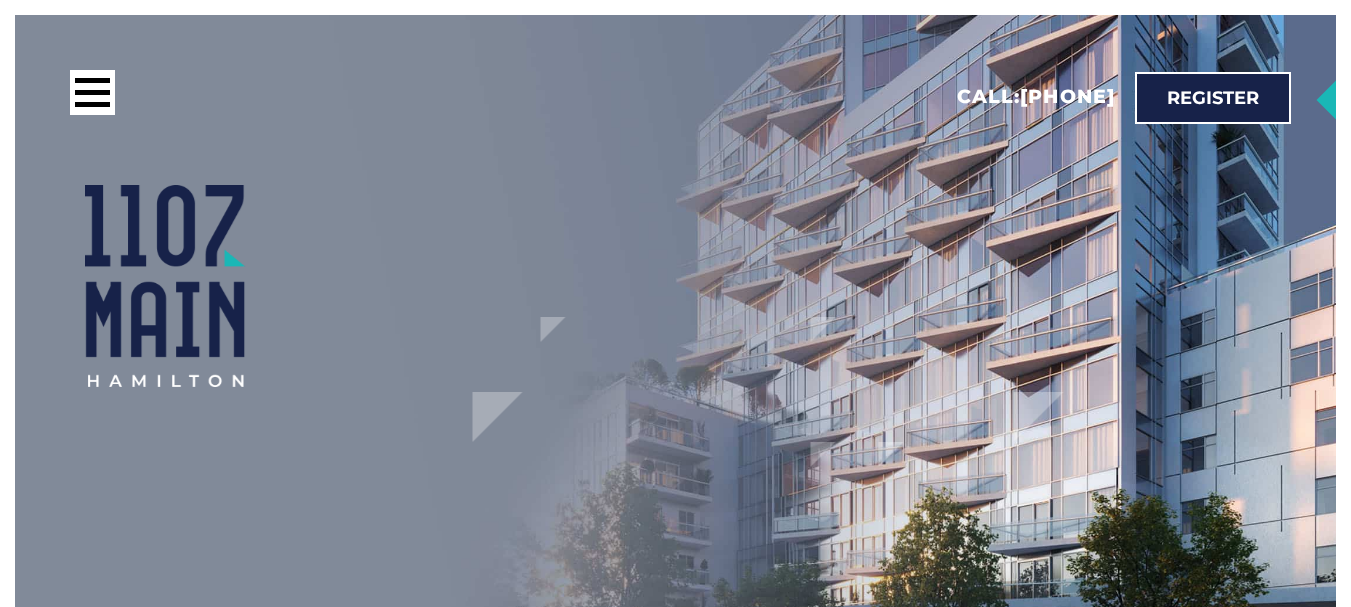scroll, scrollTop: 0, scrollLeft: 0, axis: both 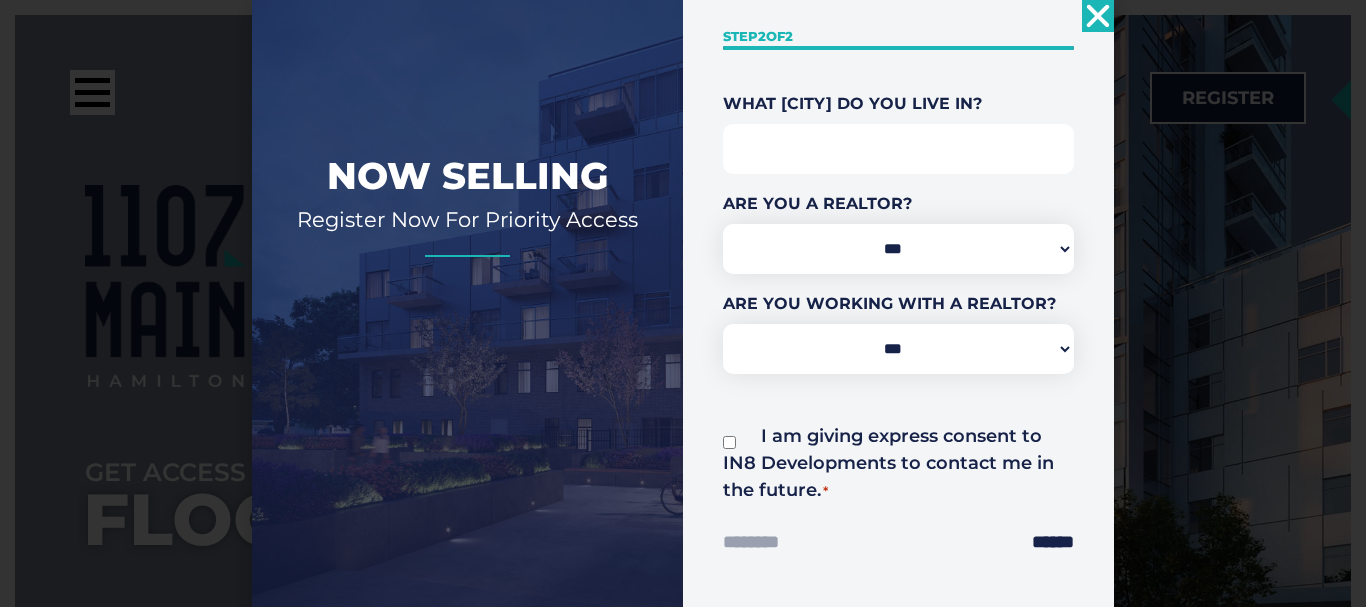 click on "What City Do You Live In?" at bounding box center [898, 149] 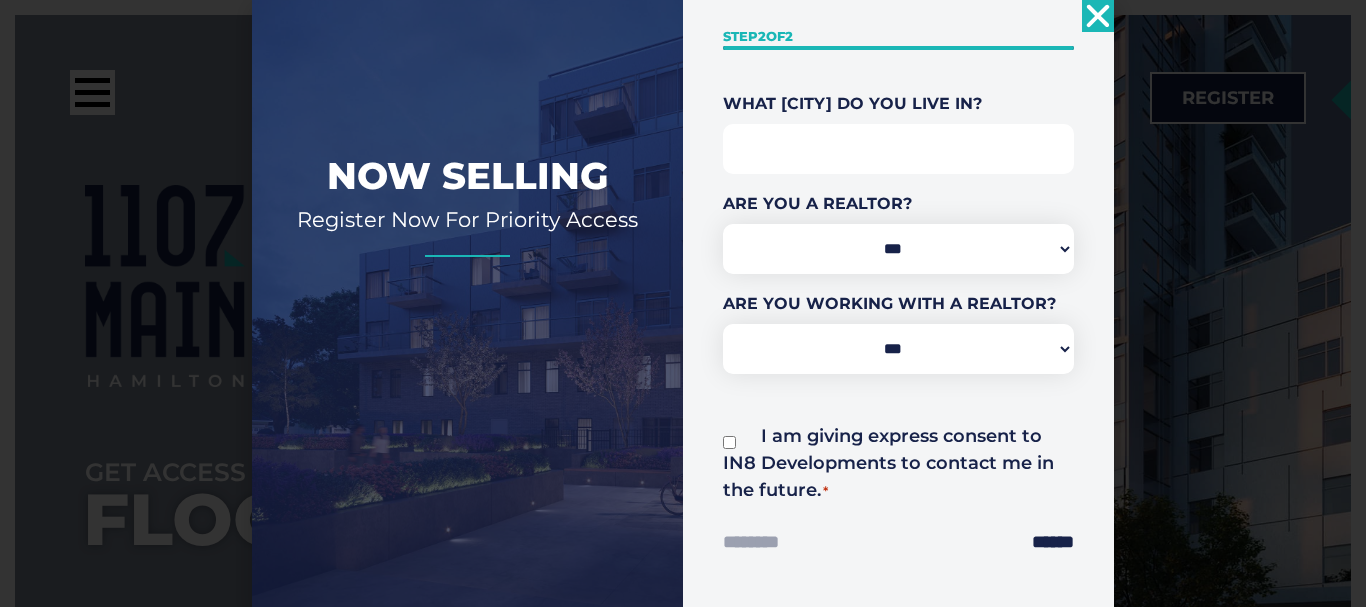 type on "**********" 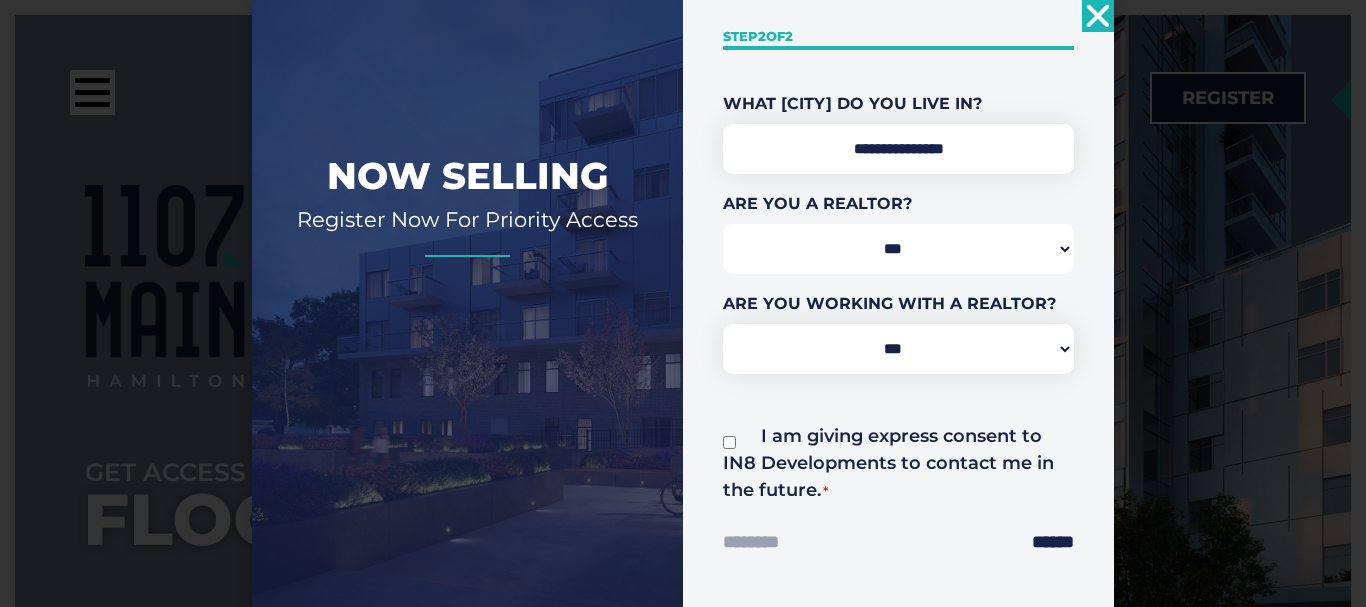 click on "*** *** **" at bounding box center [898, 249] 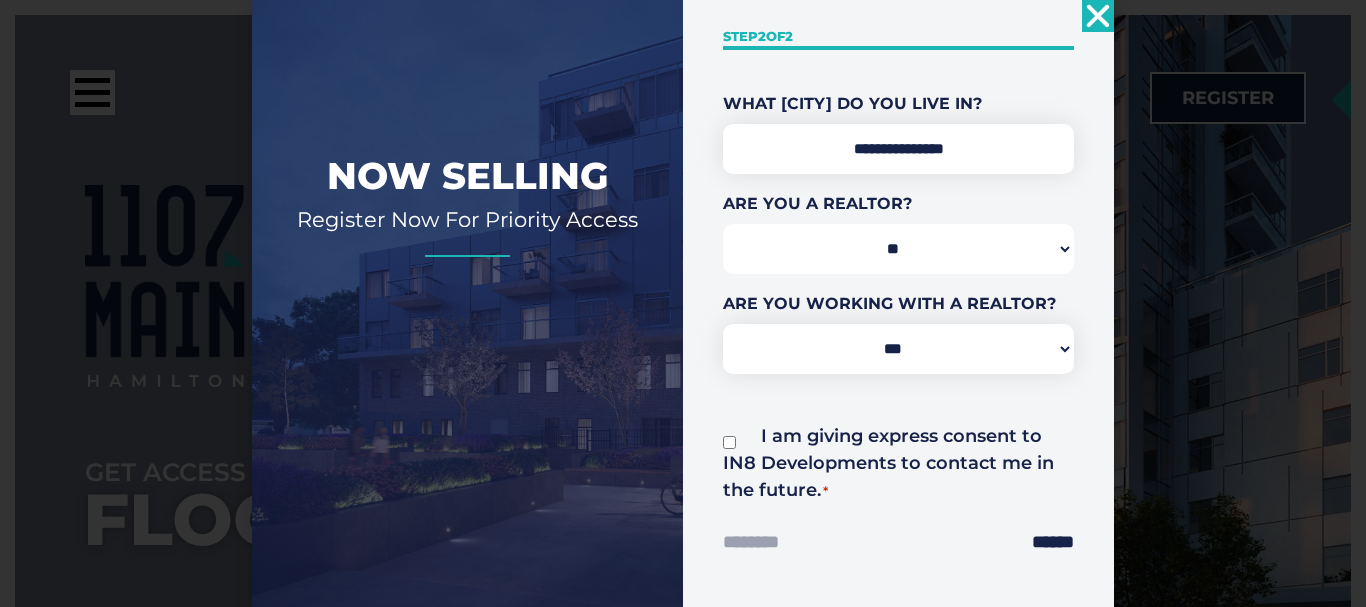 click on "*** *** **" at bounding box center [898, 249] 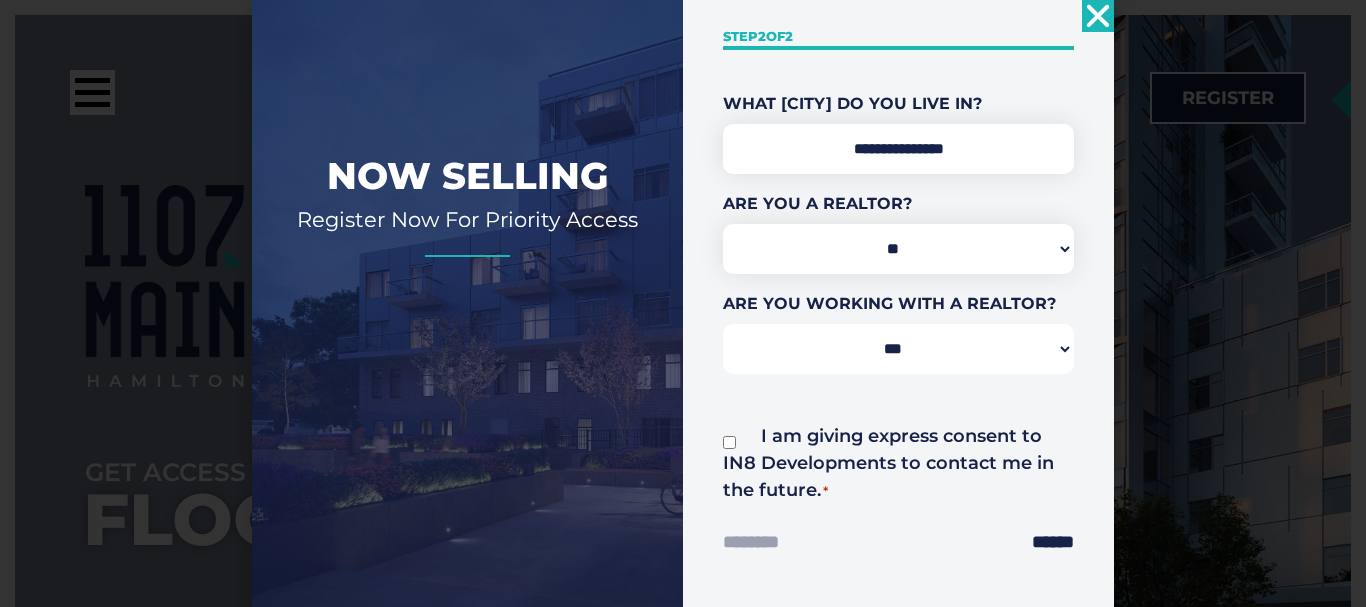 click on "*** *** **" at bounding box center [898, 349] 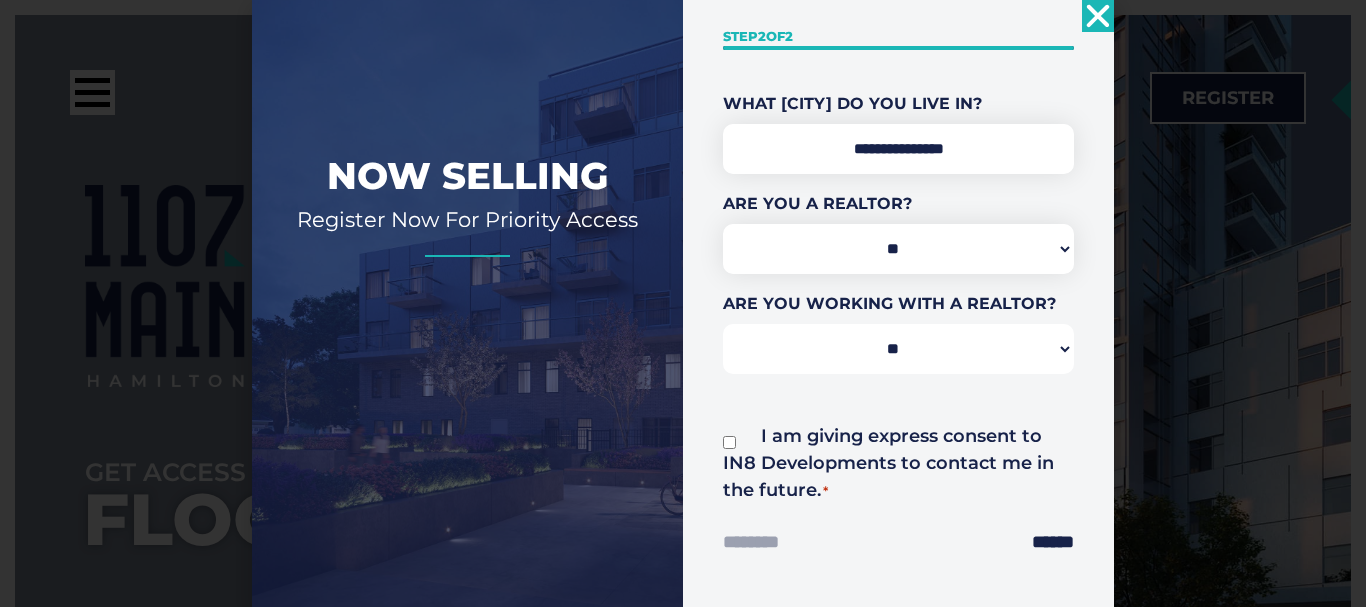 click on "*** *** **" at bounding box center (898, 349) 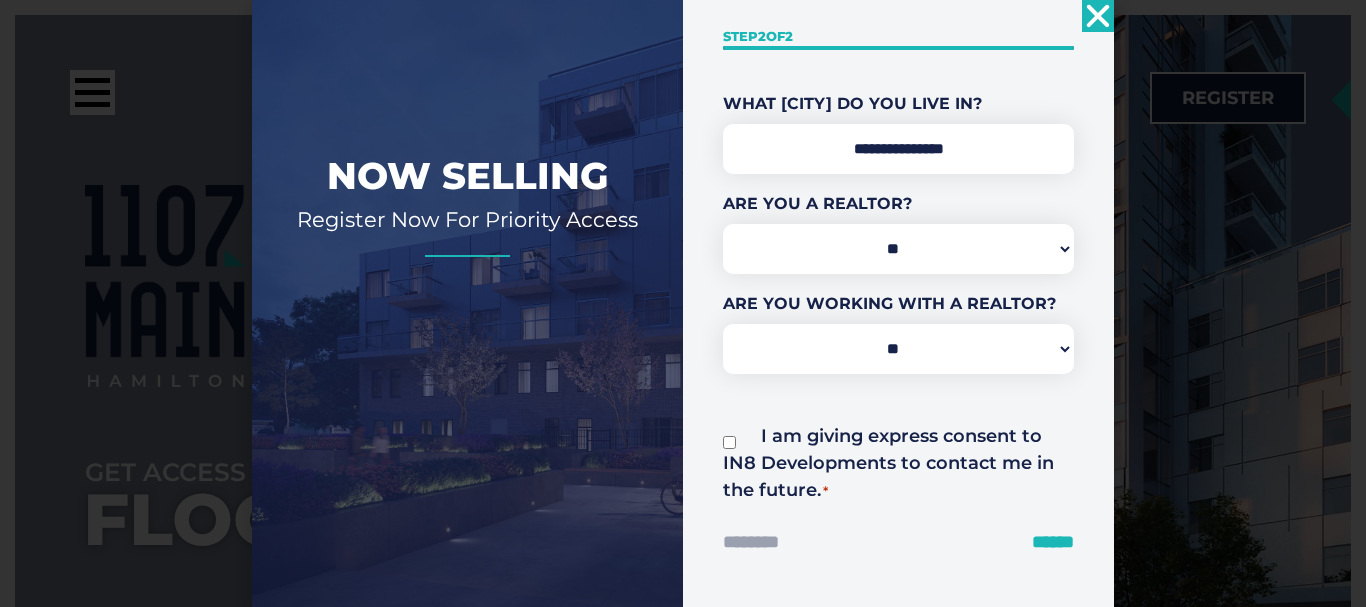 click on "******" at bounding box center [1053, 542] 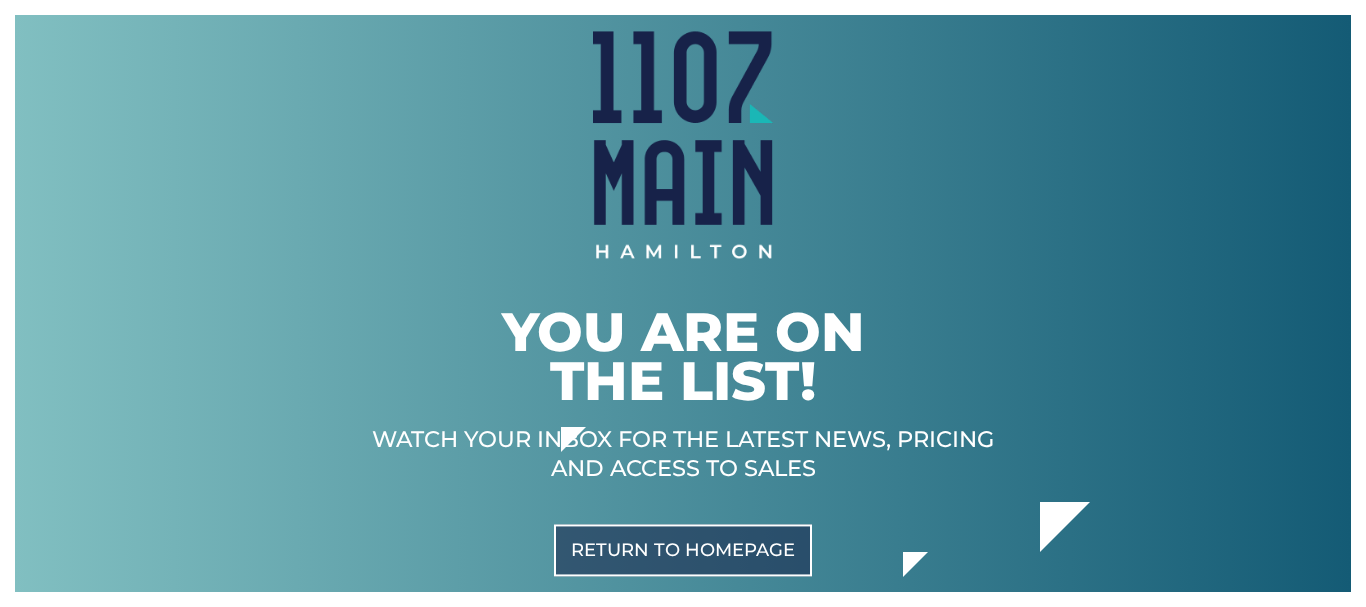 scroll, scrollTop: 0, scrollLeft: 0, axis: both 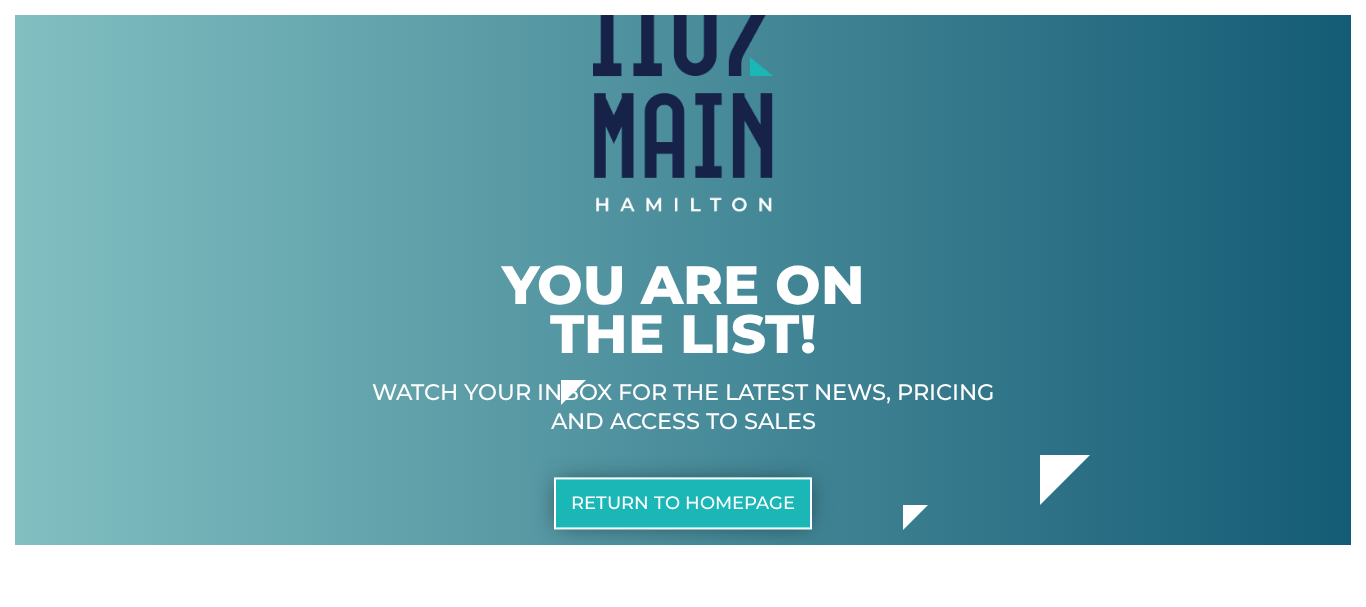 click on "Return to homepage" at bounding box center [683, 503] 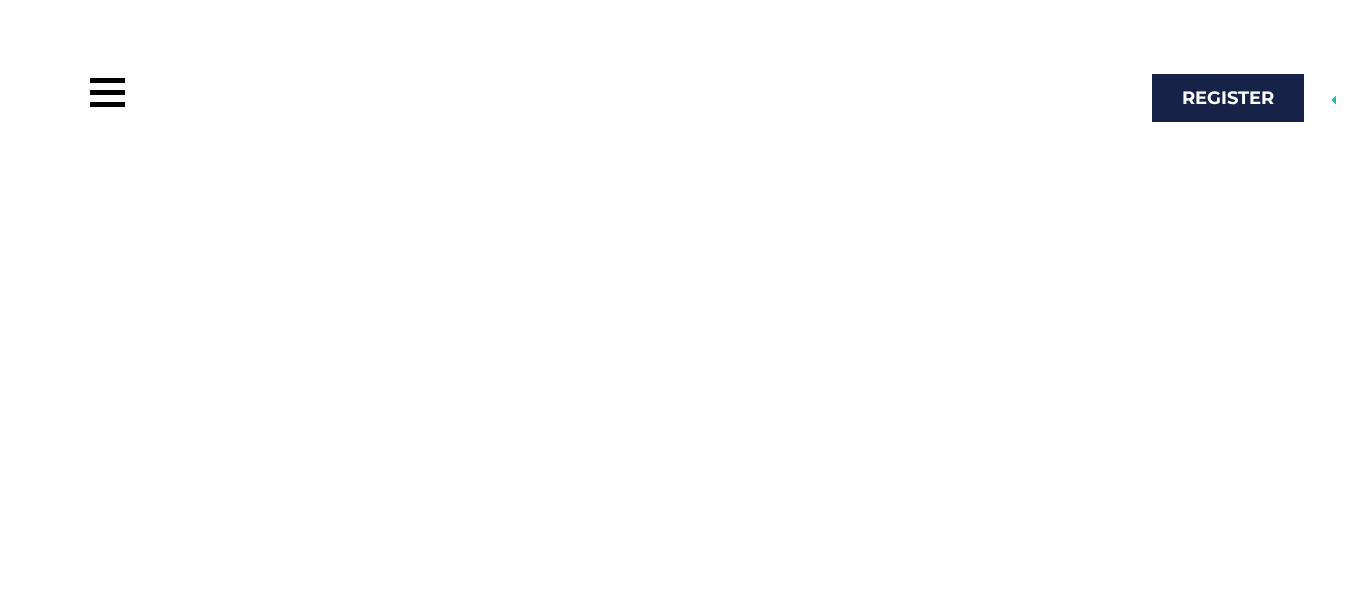 scroll, scrollTop: 0, scrollLeft: 0, axis: both 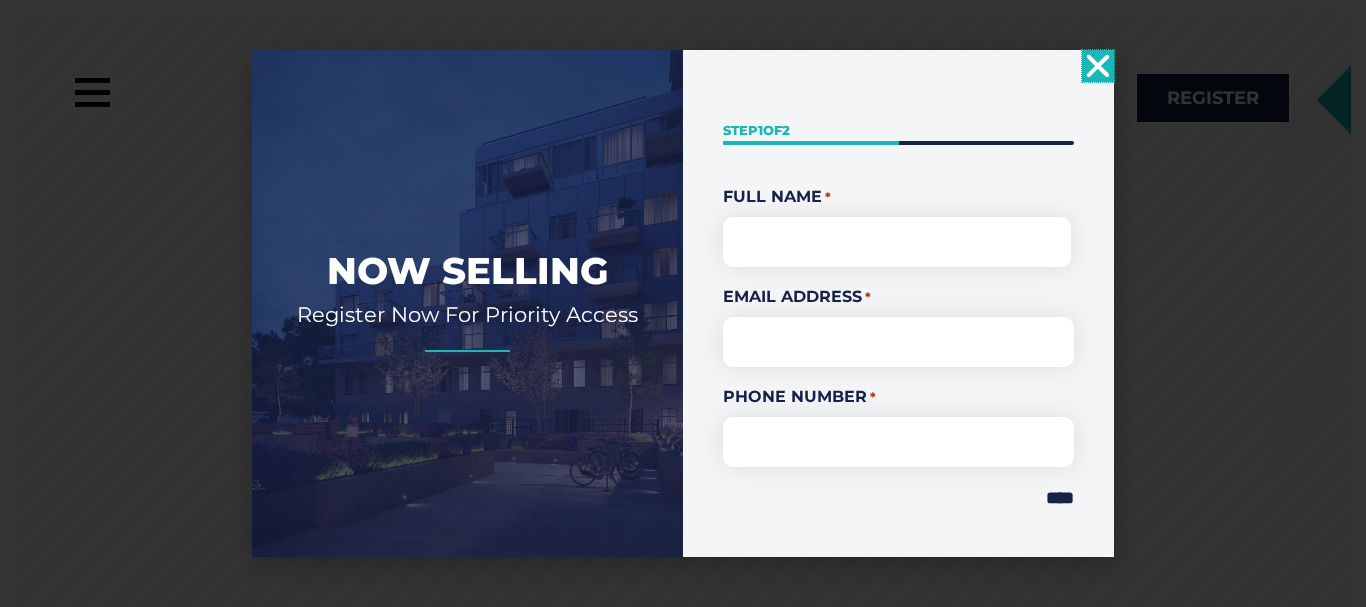 click 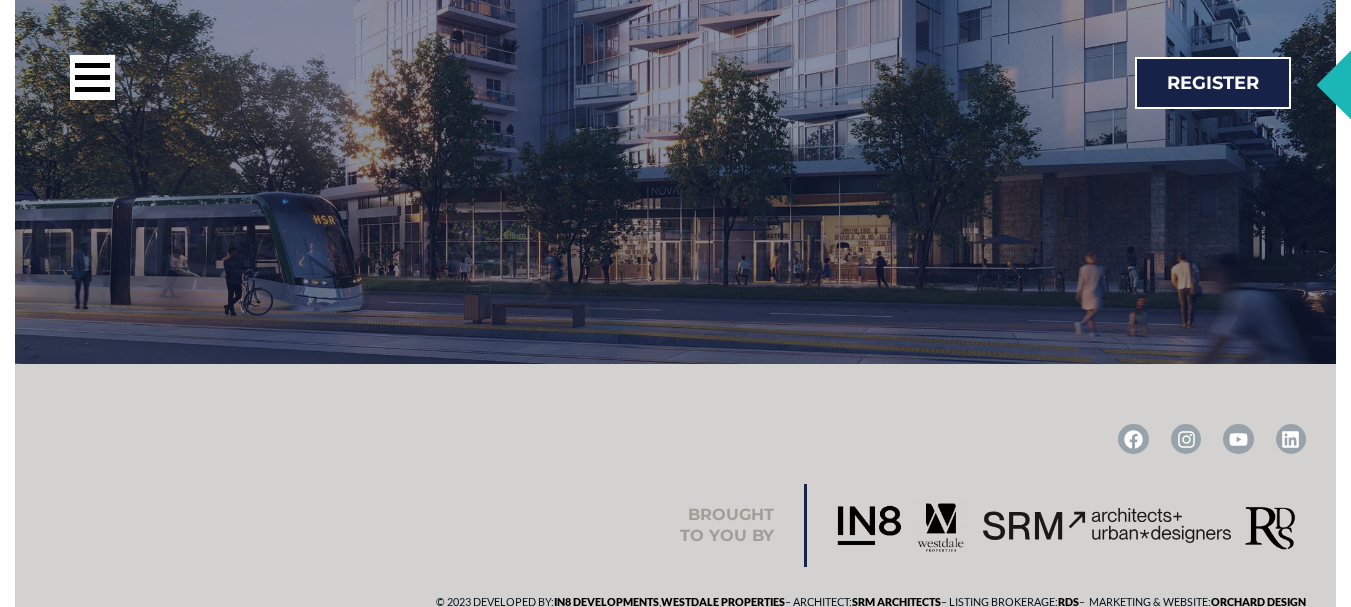 scroll, scrollTop: 2662, scrollLeft: 0, axis: vertical 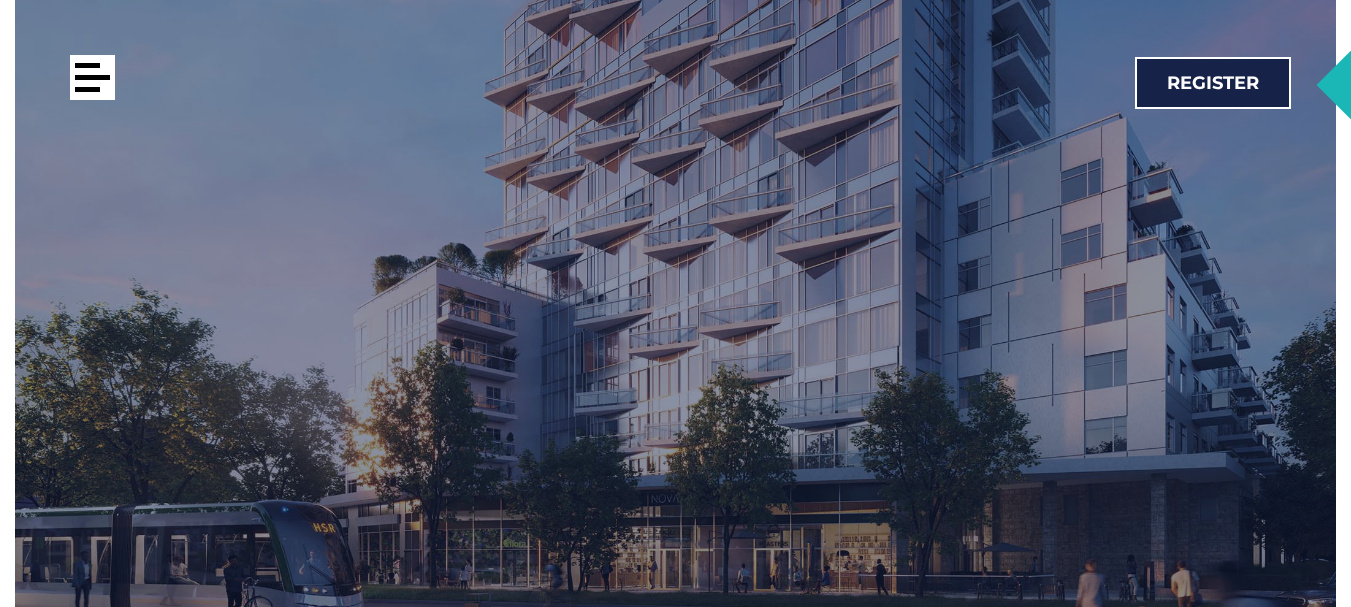 click at bounding box center [92, 77] 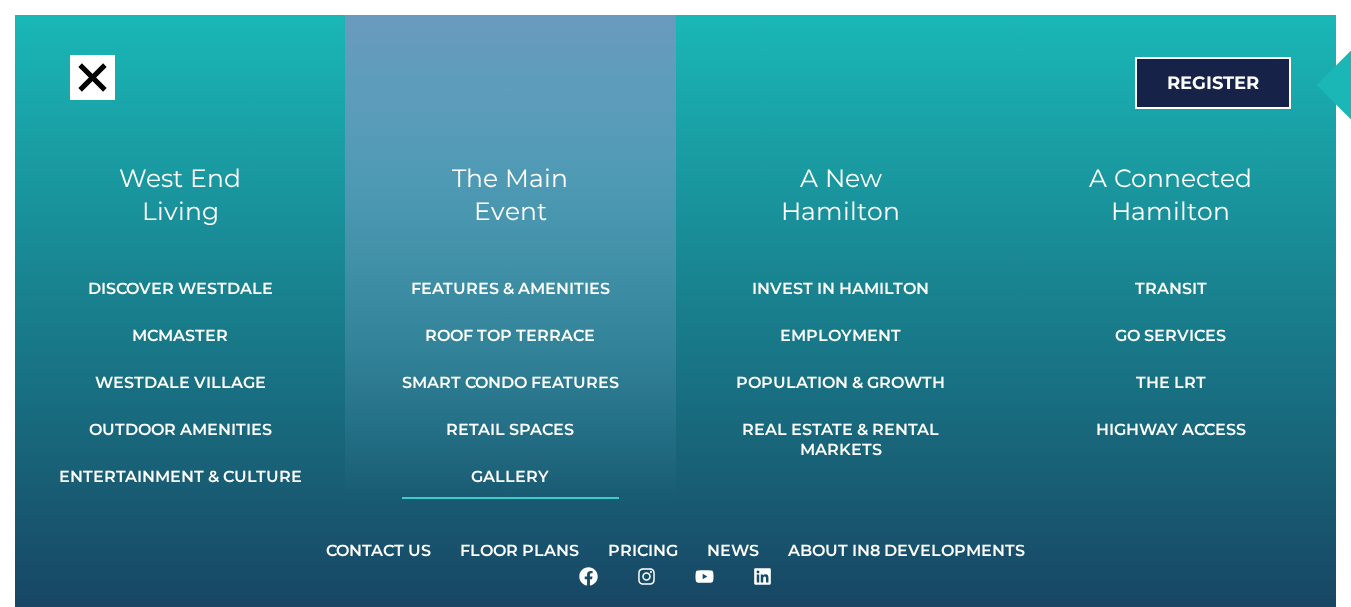 click on "Gallery" 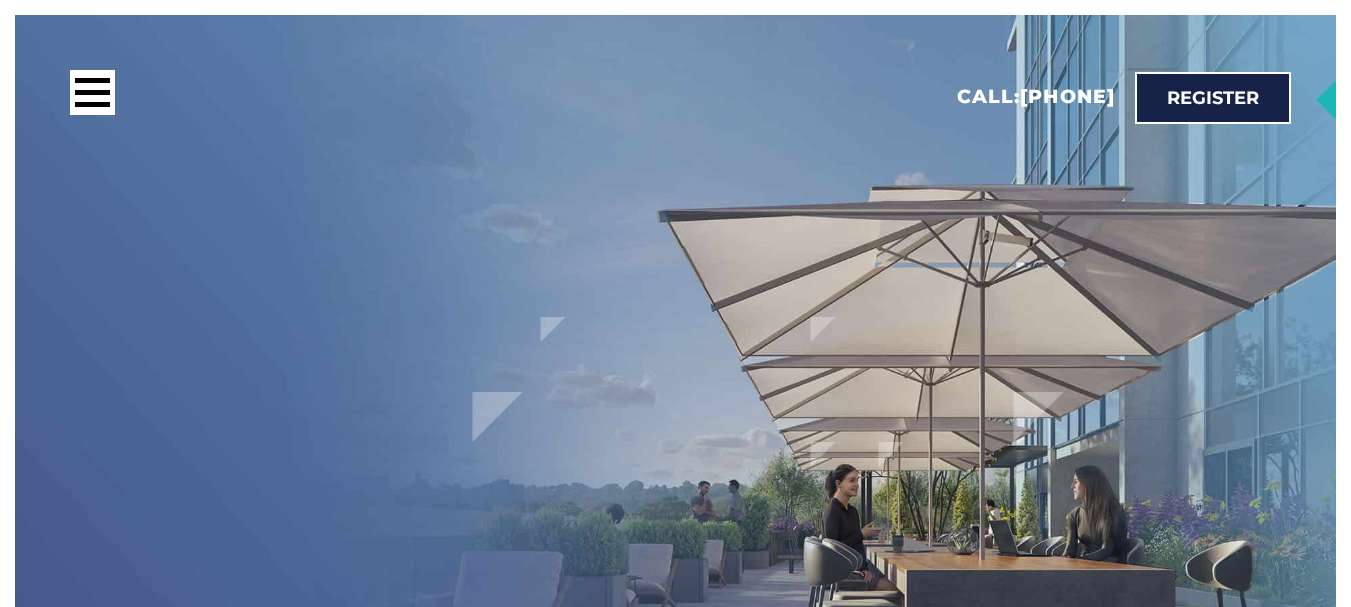 scroll, scrollTop: 0, scrollLeft: 0, axis: both 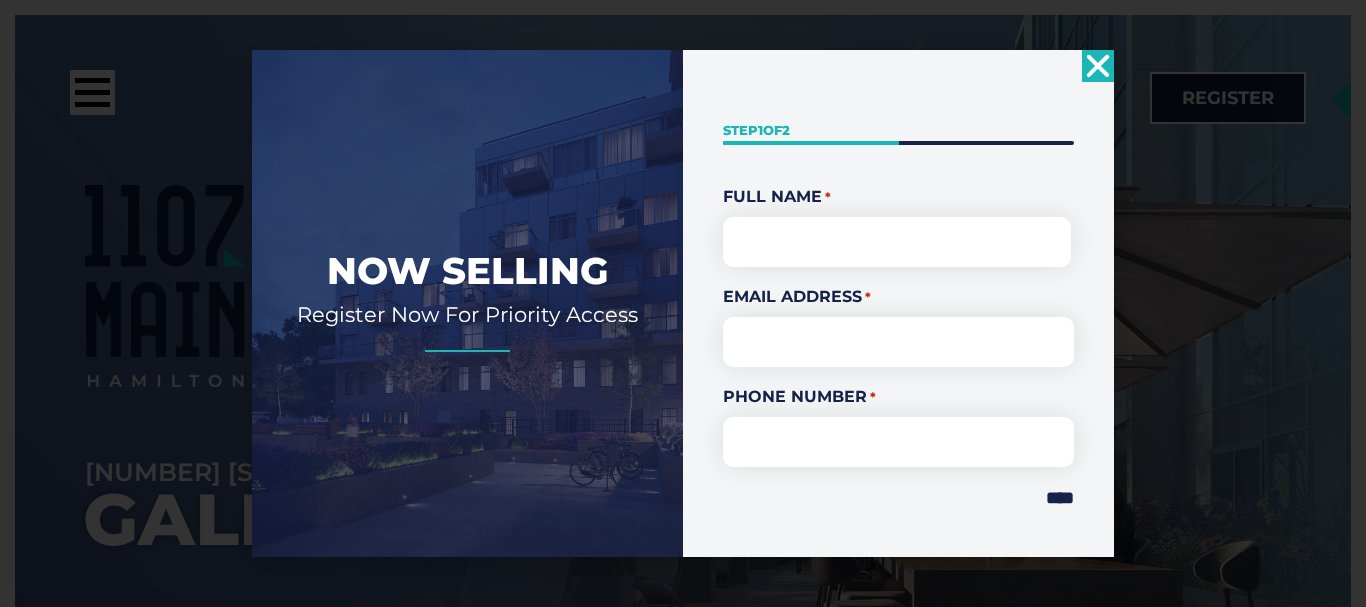 click 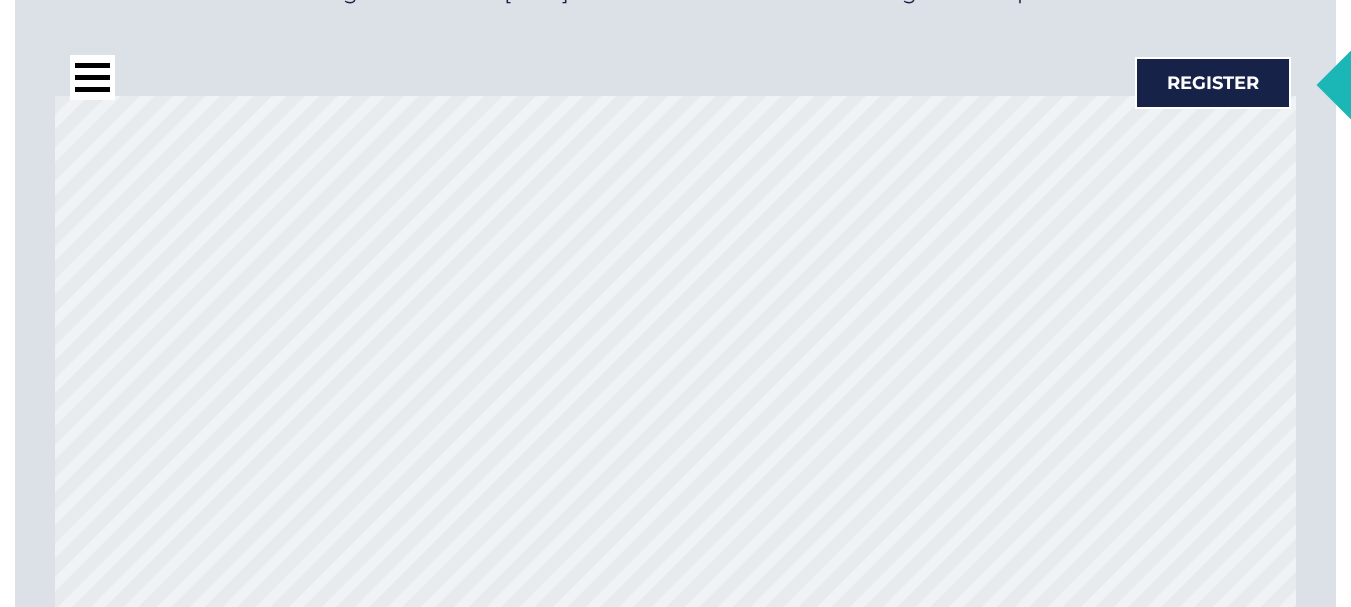 scroll, scrollTop: 6200, scrollLeft: 0, axis: vertical 